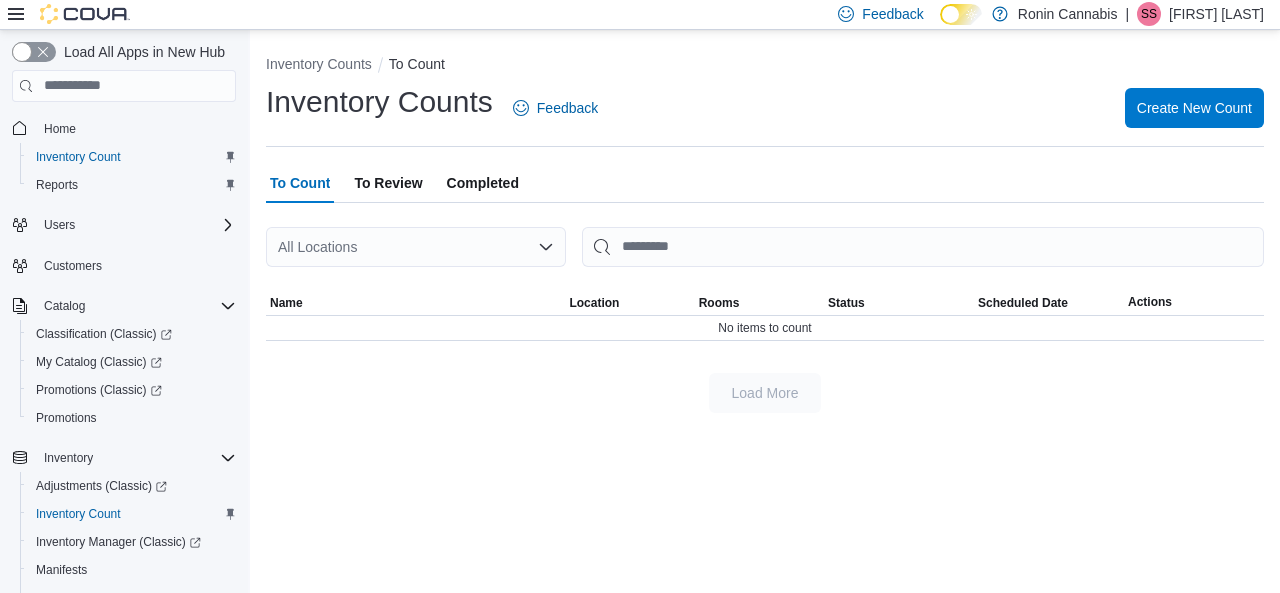scroll, scrollTop: 0, scrollLeft: 0, axis: both 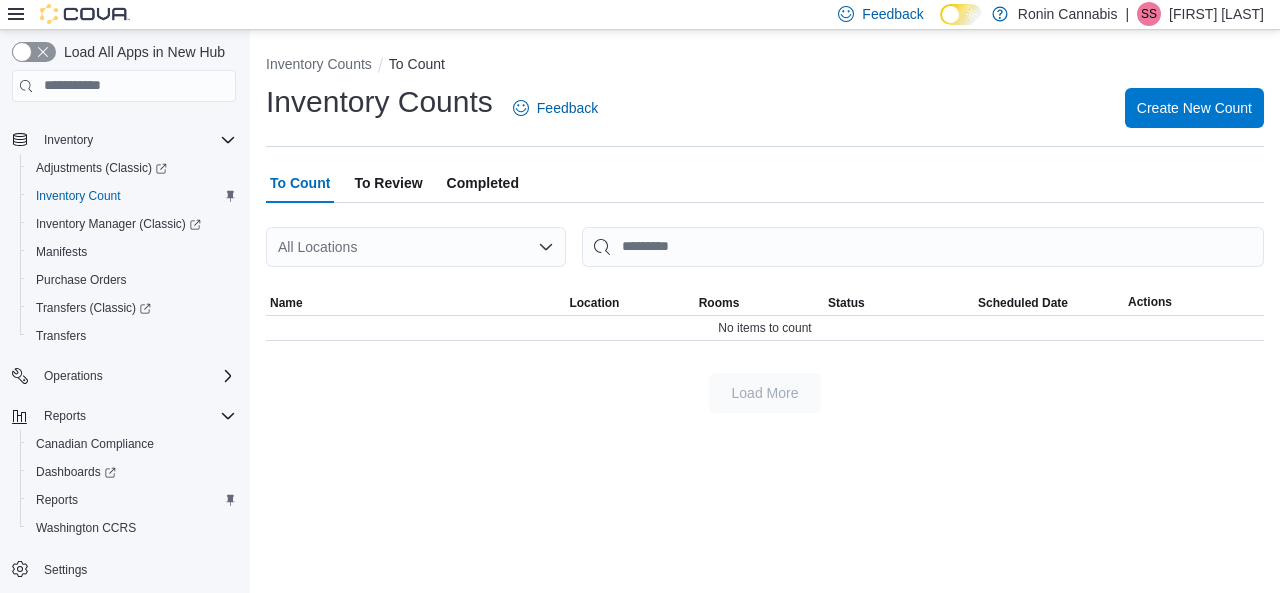 click 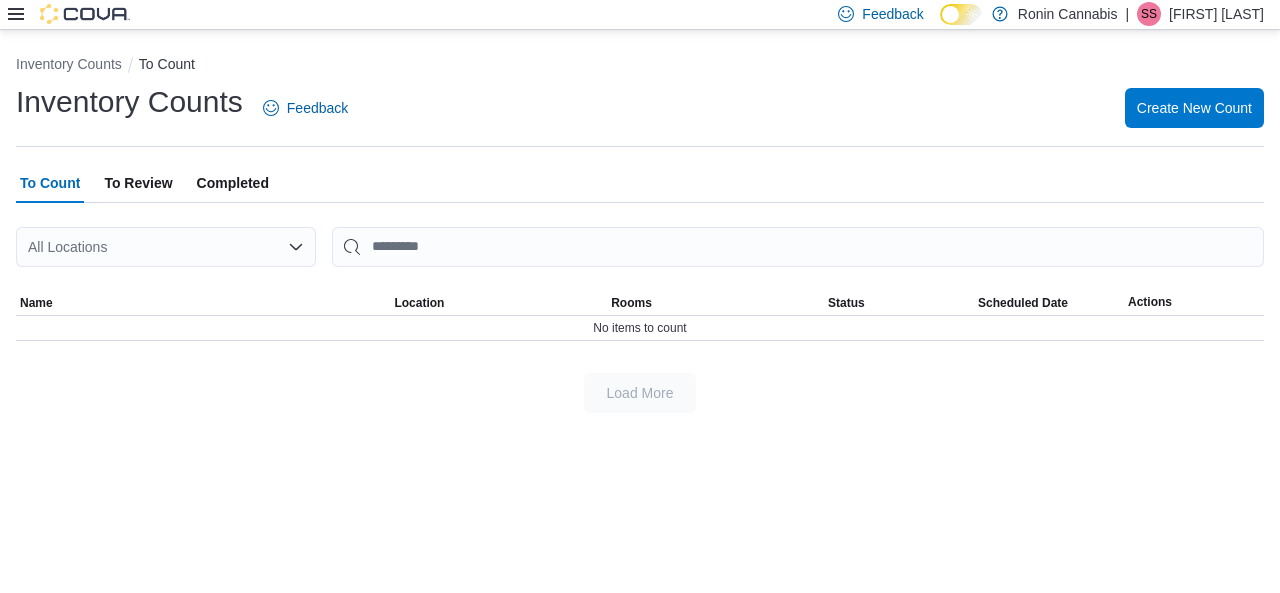 click 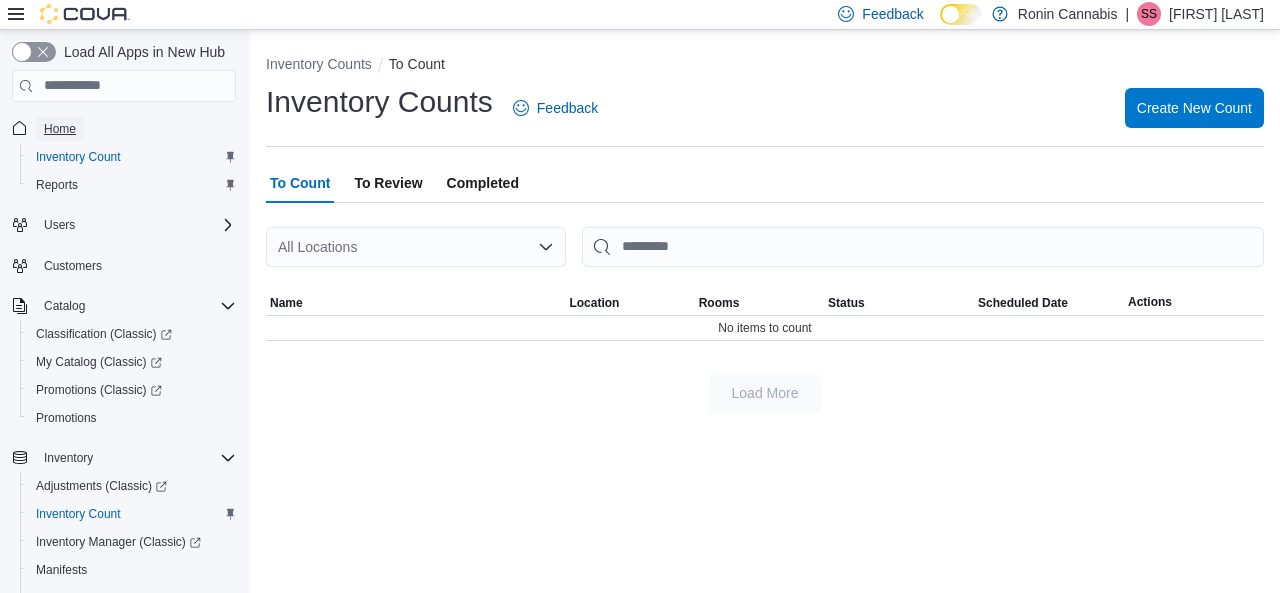 click on "Home" at bounding box center (60, 129) 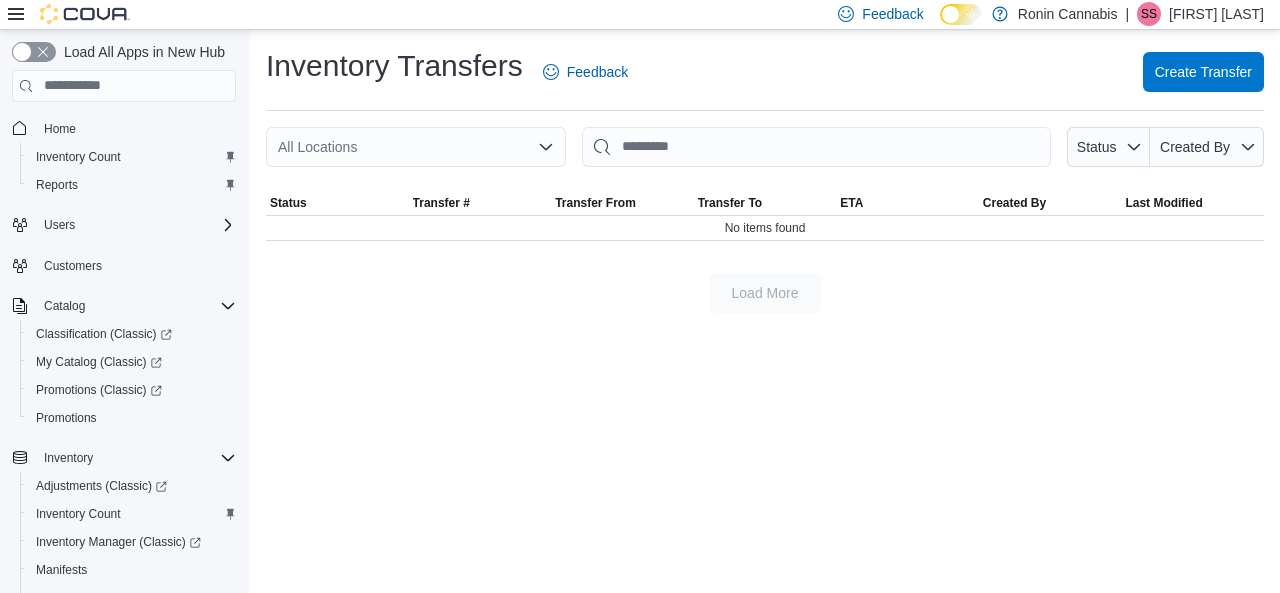 scroll, scrollTop: 0, scrollLeft: 0, axis: both 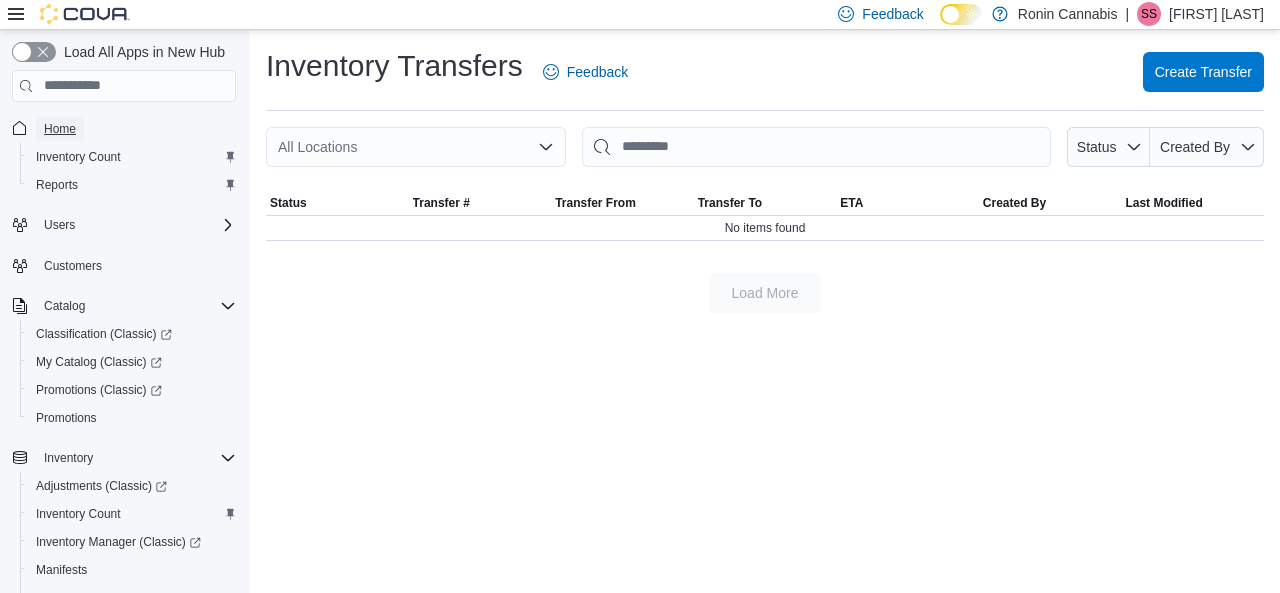 click on "Home" at bounding box center [60, 129] 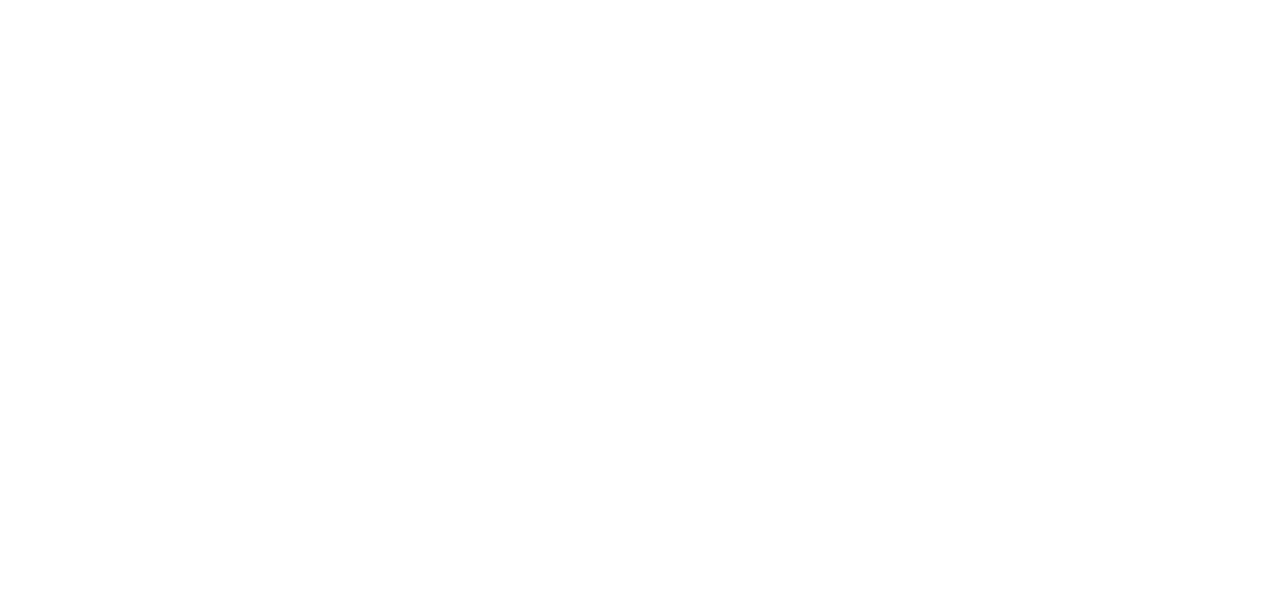 scroll, scrollTop: 0, scrollLeft: 0, axis: both 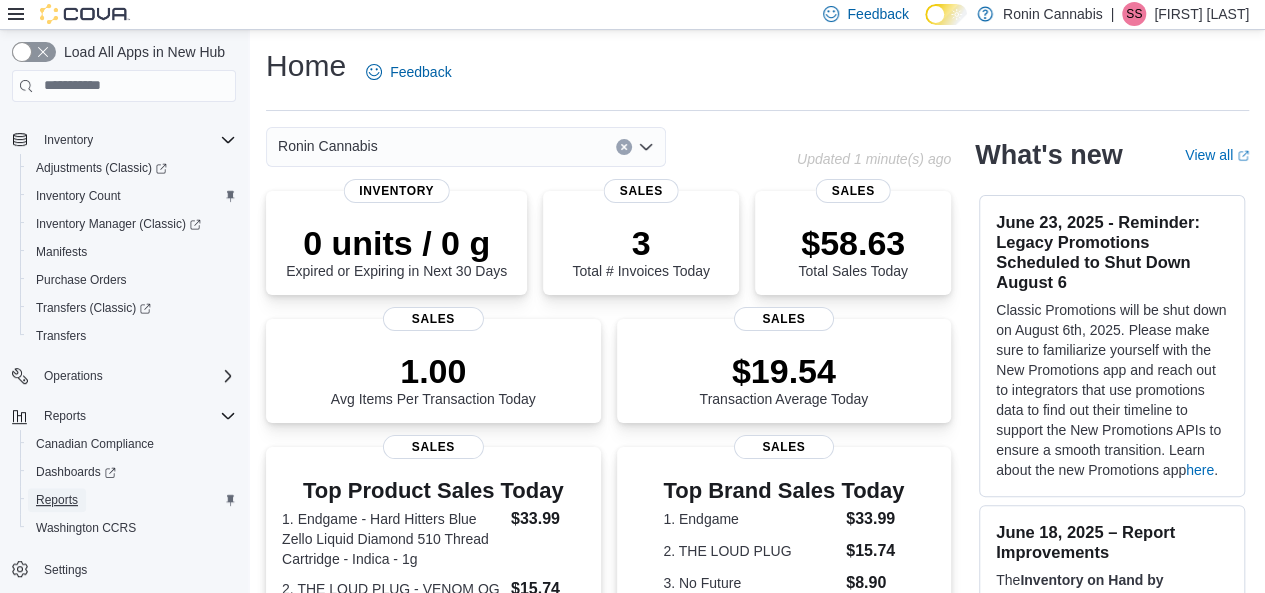 click on "Reports" at bounding box center [57, 500] 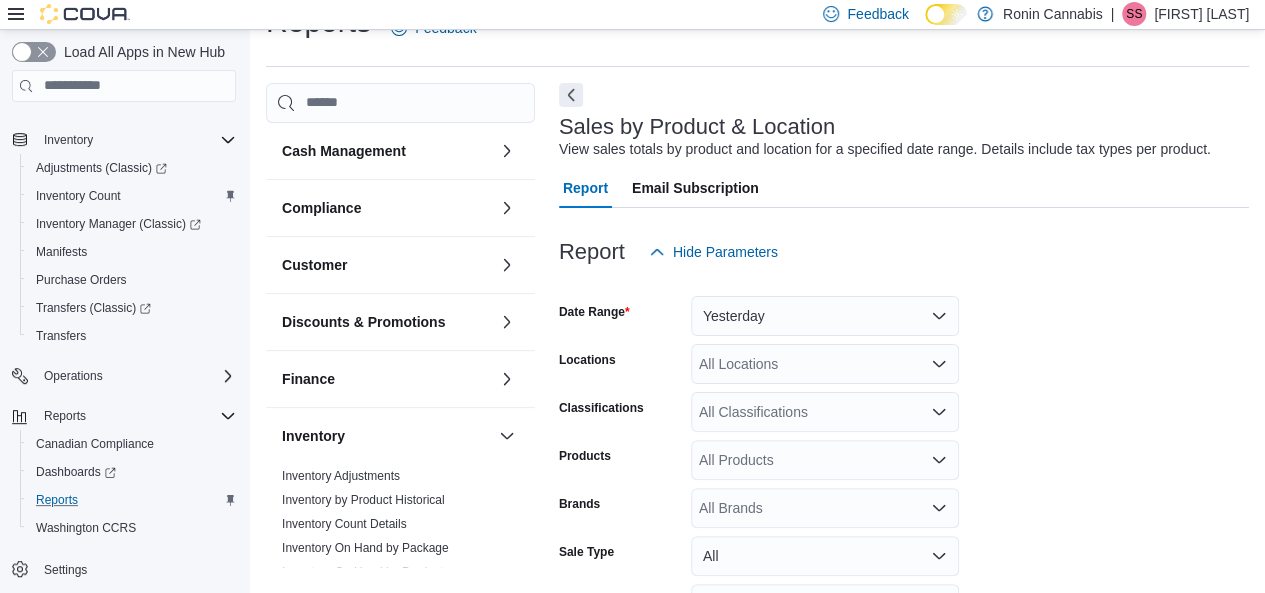 scroll, scrollTop: 46, scrollLeft: 0, axis: vertical 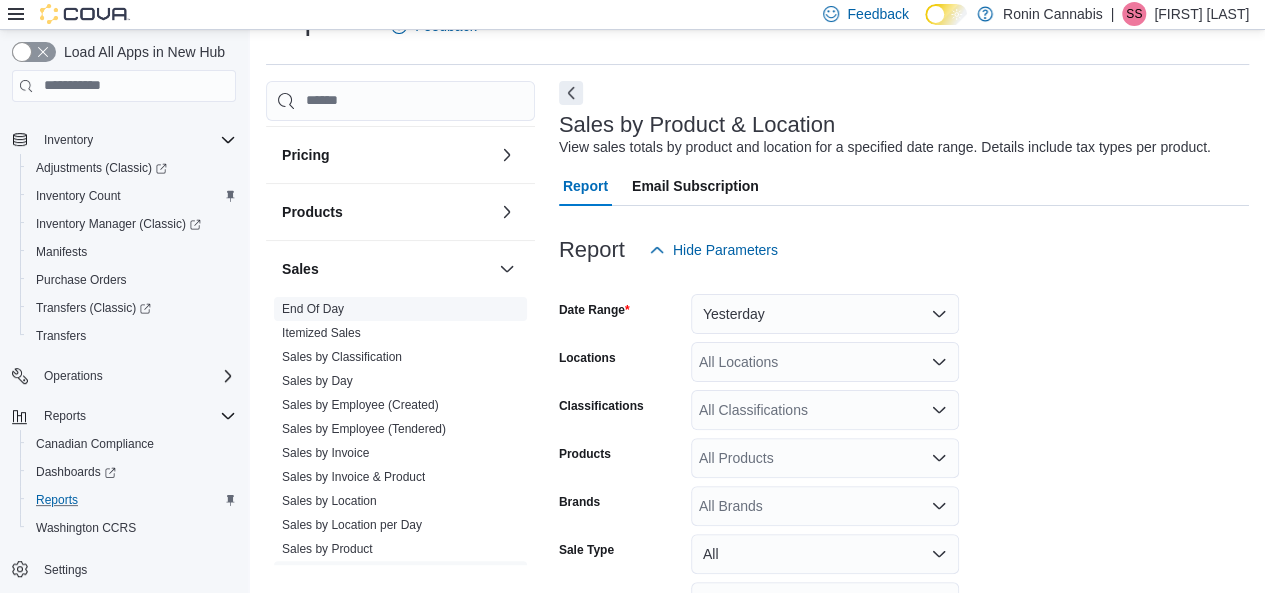 click on "End Of Day" at bounding box center (313, 309) 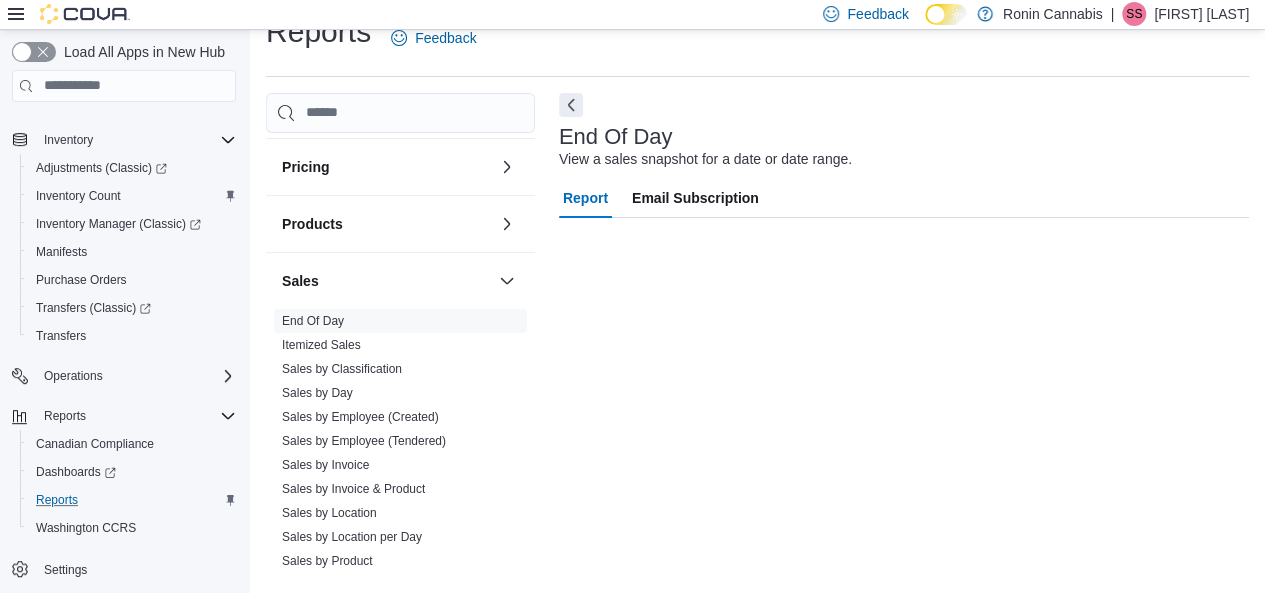 scroll, scrollTop: 34, scrollLeft: 0, axis: vertical 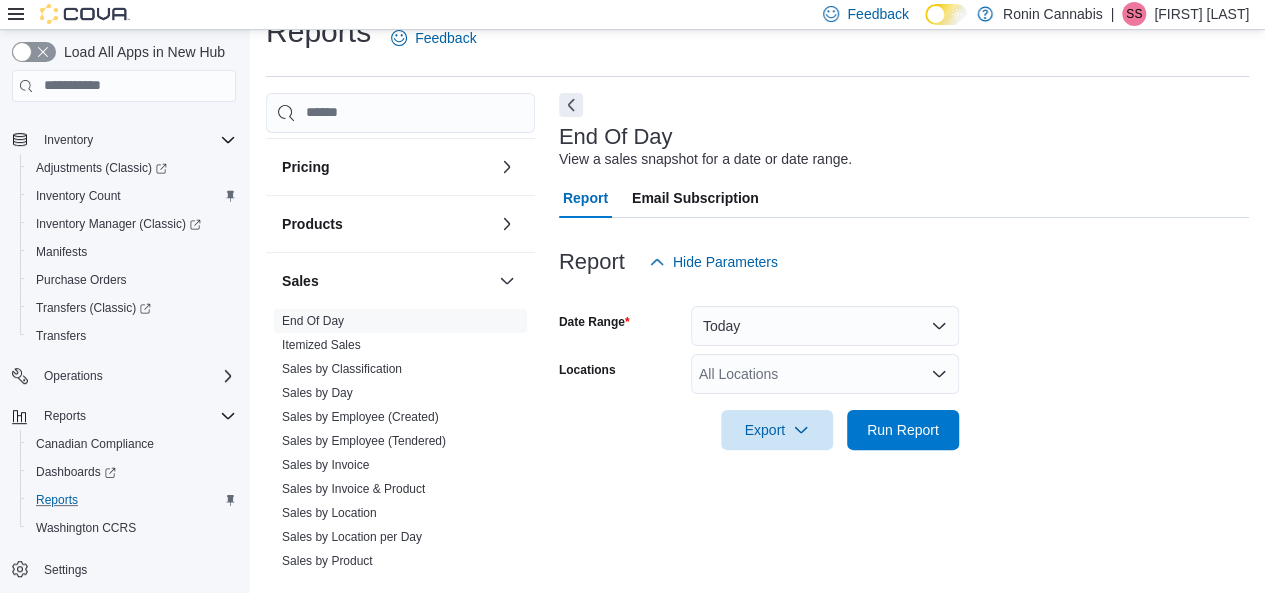 click 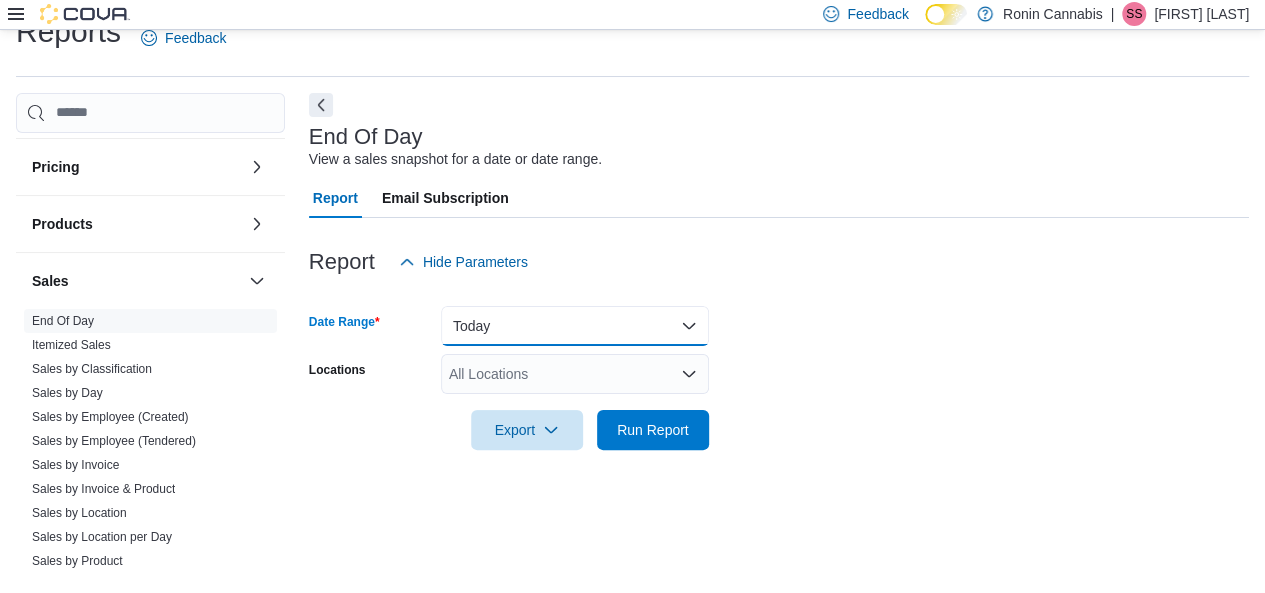 click on "Today" at bounding box center (575, 326) 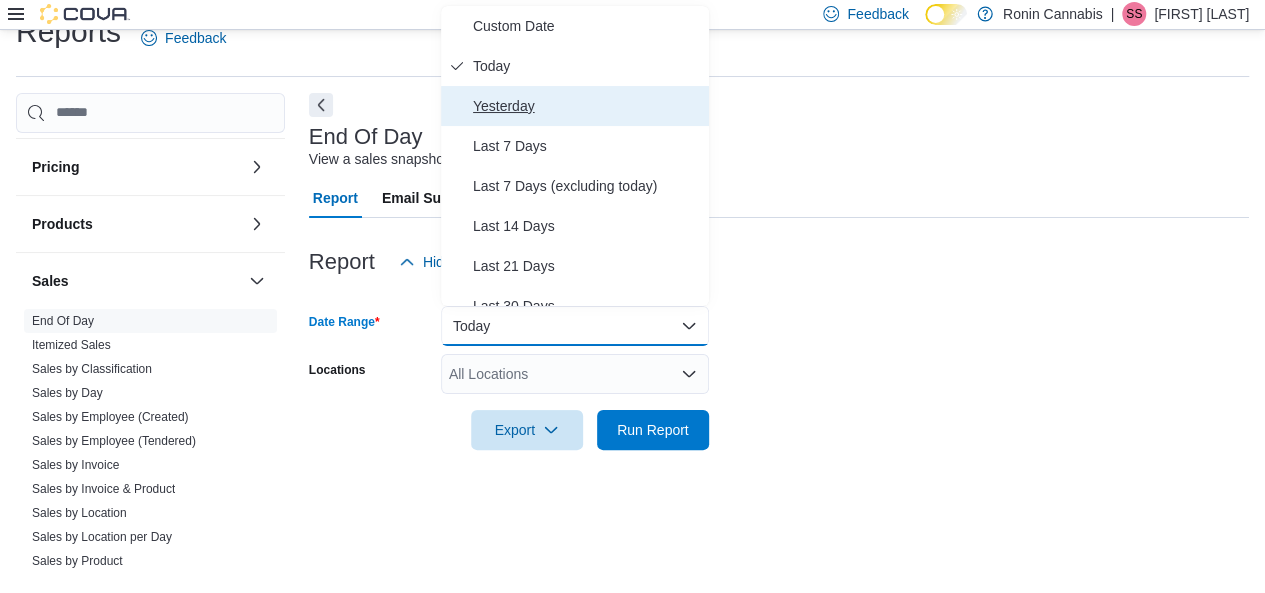 click on "Yesterday" at bounding box center [587, 106] 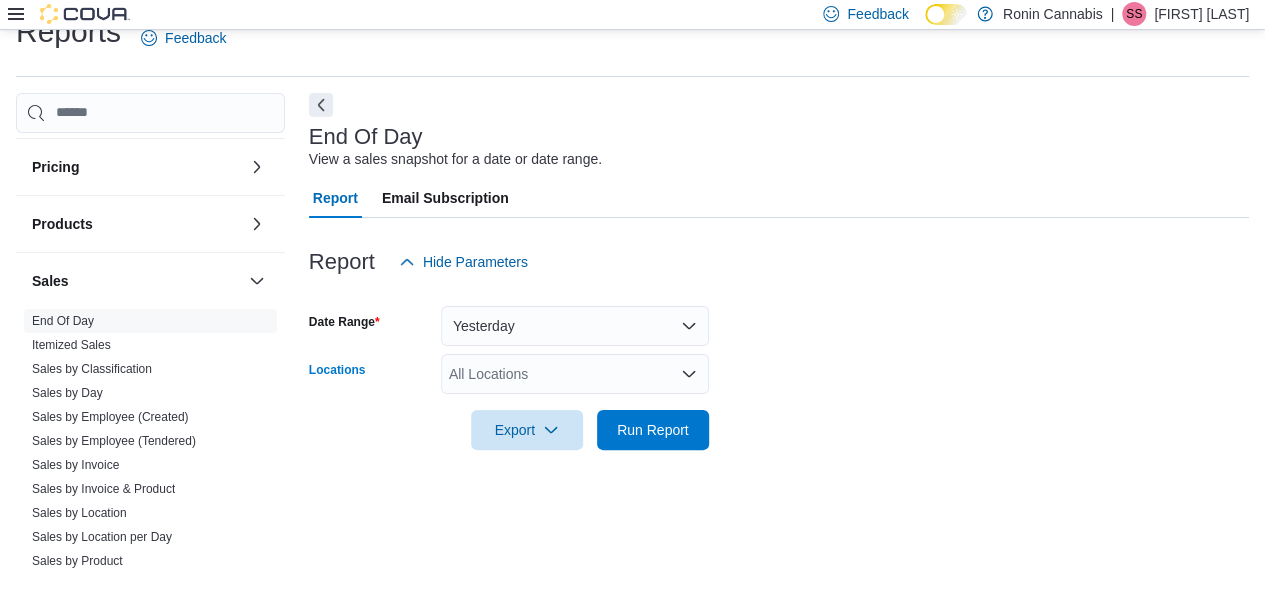 click on "All Locations" at bounding box center (575, 374) 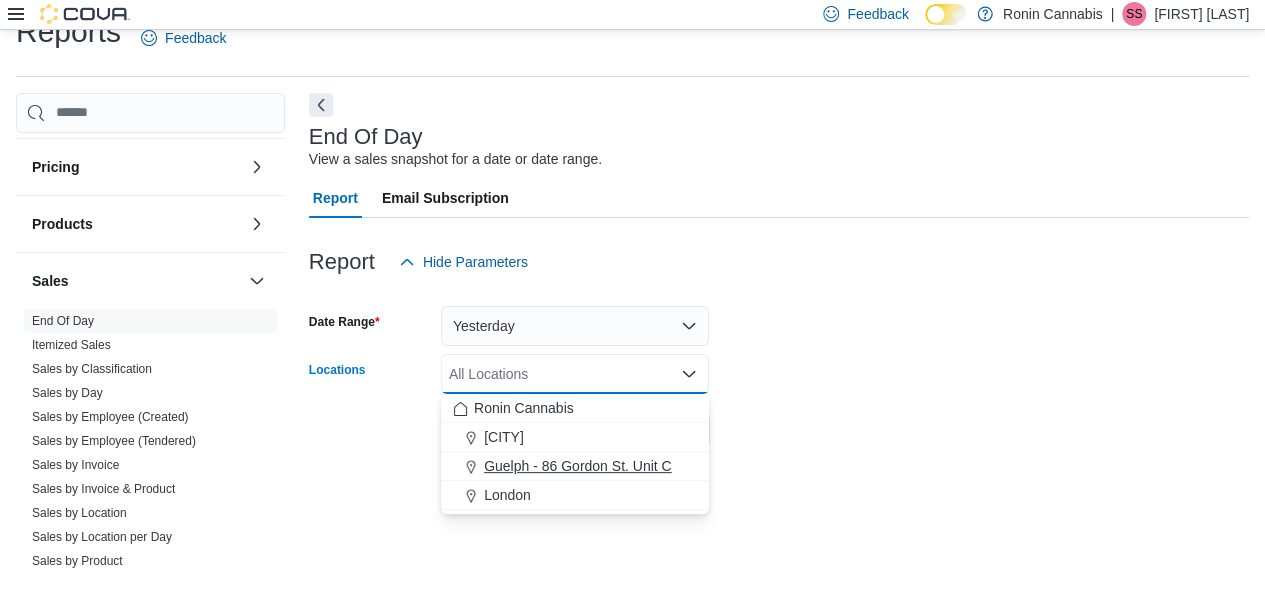 click on "Guelph - 86 Gordon St. Unit C" at bounding box center [578, 466] 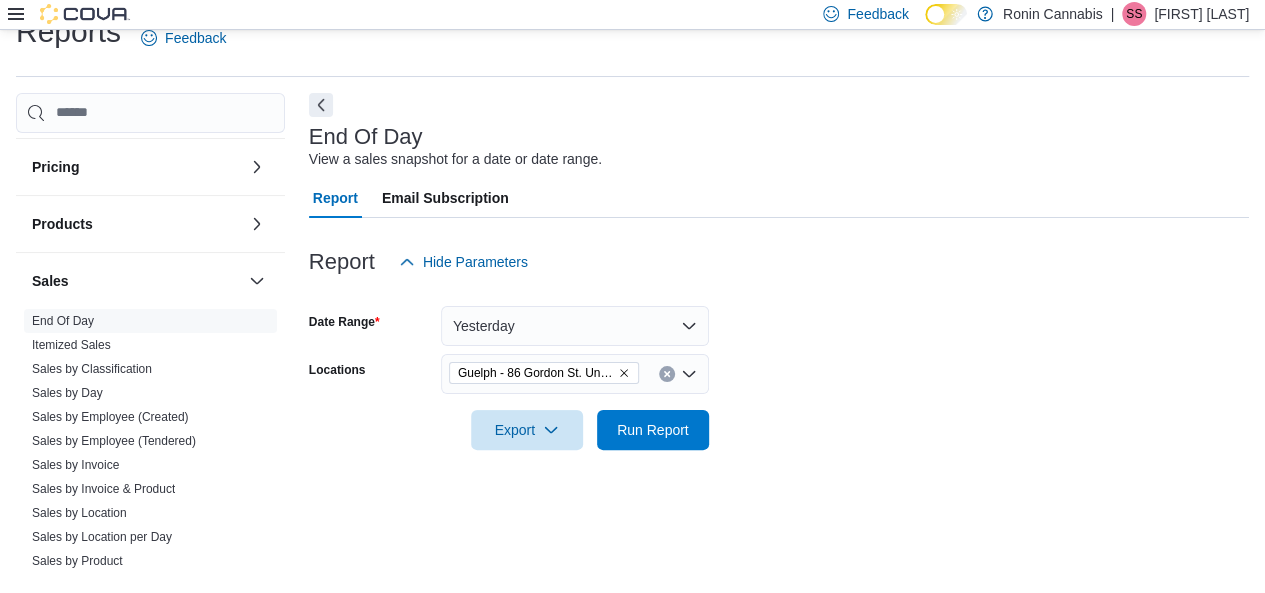click on "Date Range Yesterday Locations [CITY] - [NUMBER] [STREET]. [UNIT] [UNIT] Export  Run Report" at bounding box center [779, 366] 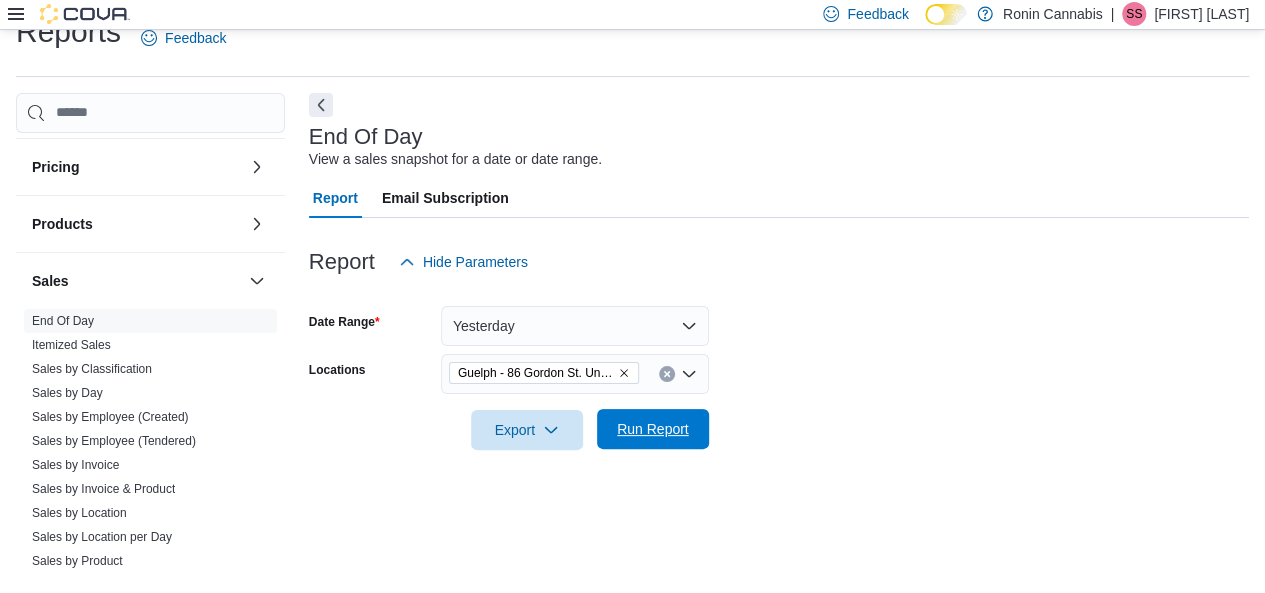 click on "Run Report" at bounding box center [653, 429] 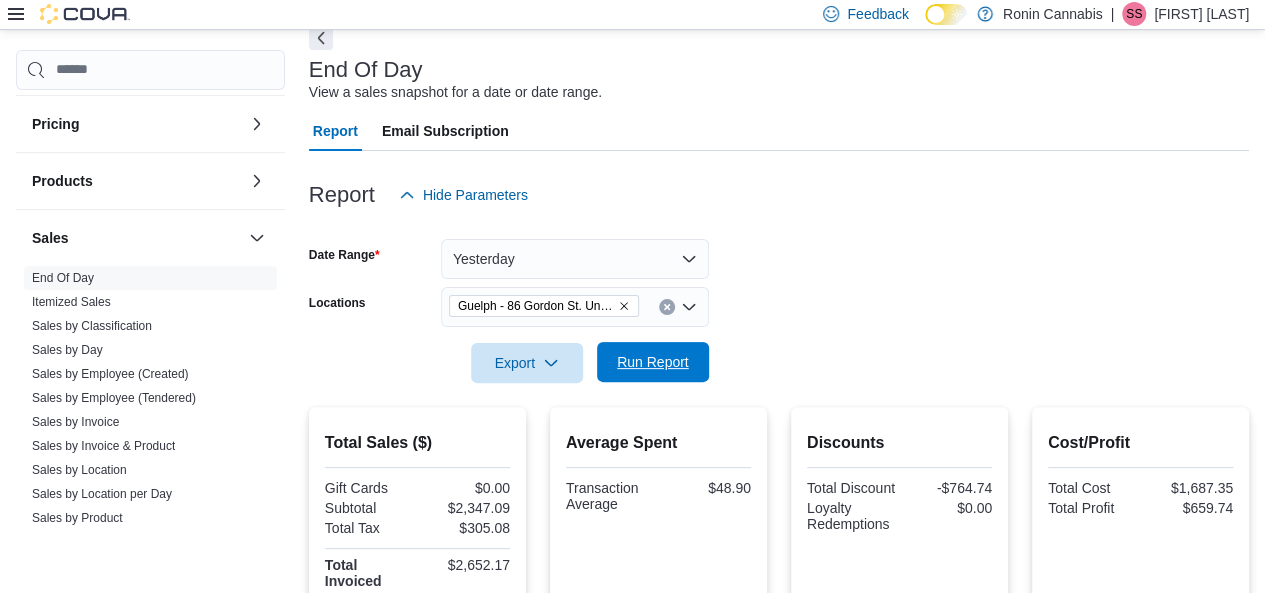 scroll, scrollTop: 0, scrollLeft: 0, axis: both 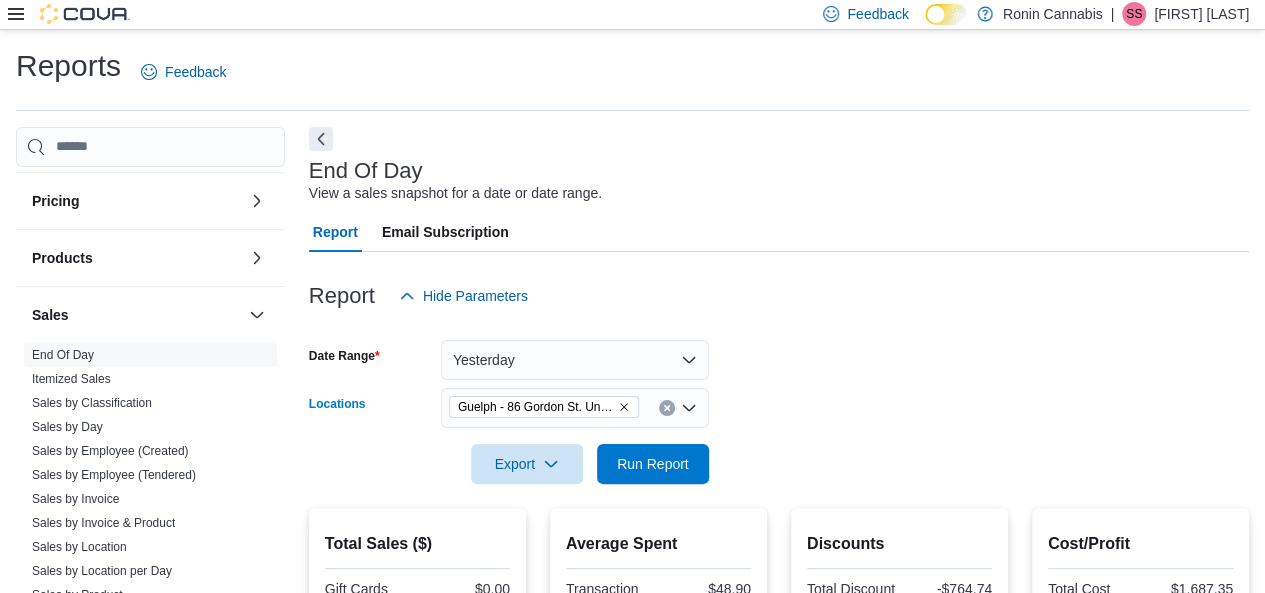 click 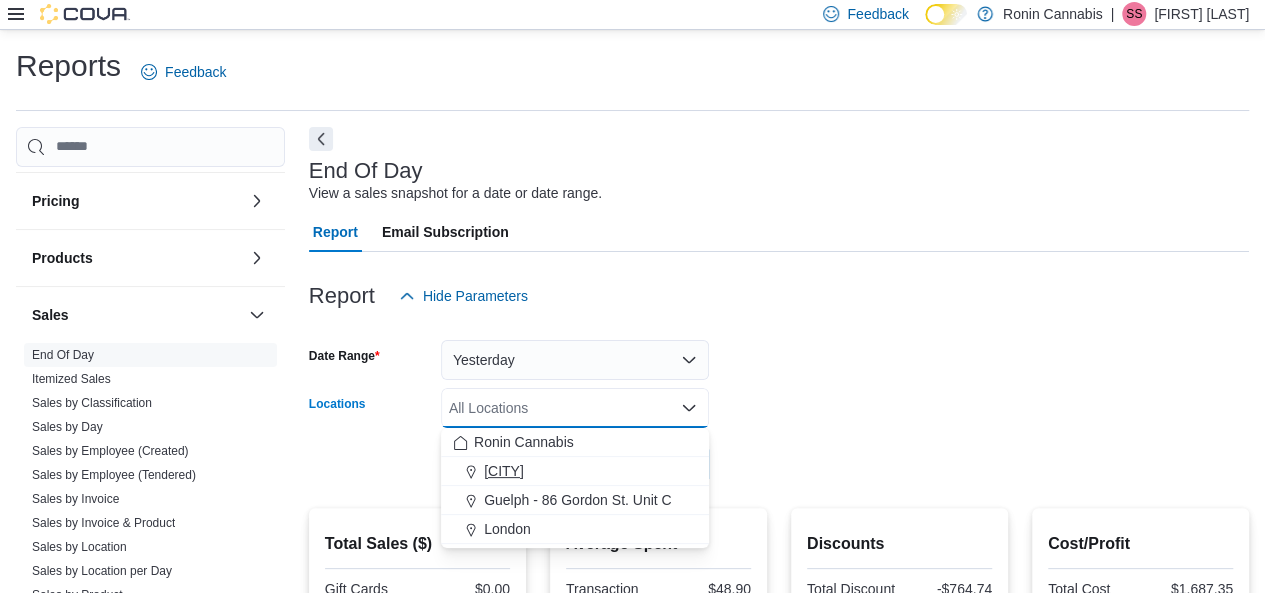 click on "[CITY]" at bounding box center [575, 471] 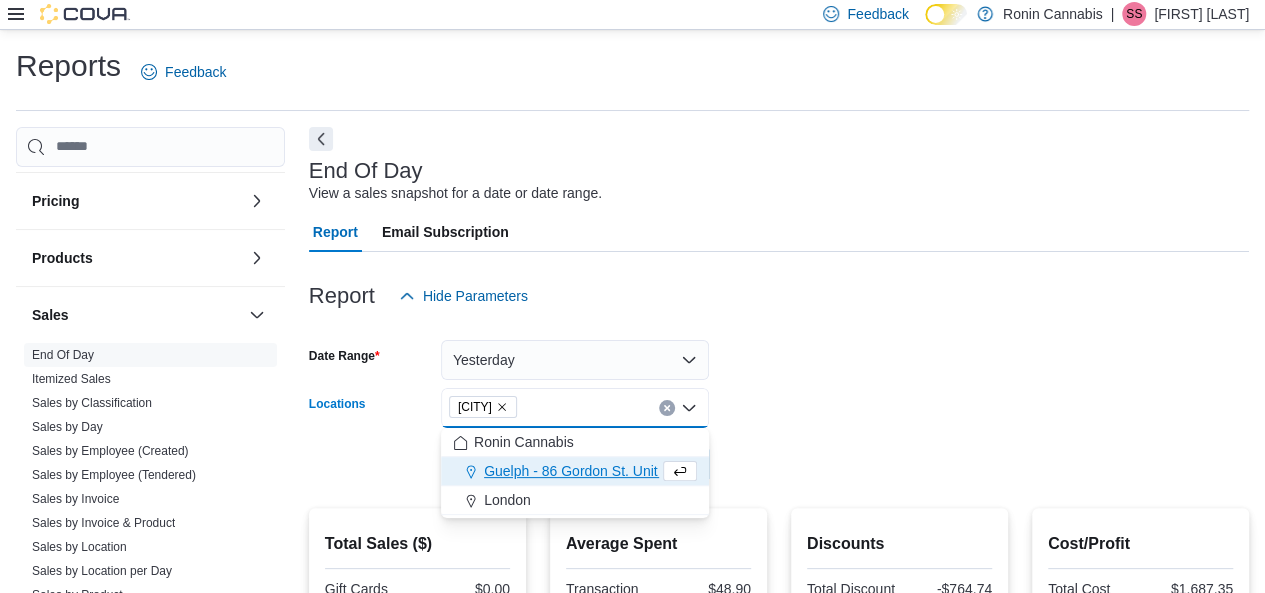 click on "Date Range Yesterday Locations [CITY] Combo box. Selected. [CITY]. Press Backspace to delete [CITY]. Combo box input. All Locations. Type some text or, to display a list of choices, press Down Arrow. To exit the list of choices, press Escape. Export  Run Report" at bounding box center [779, 400] 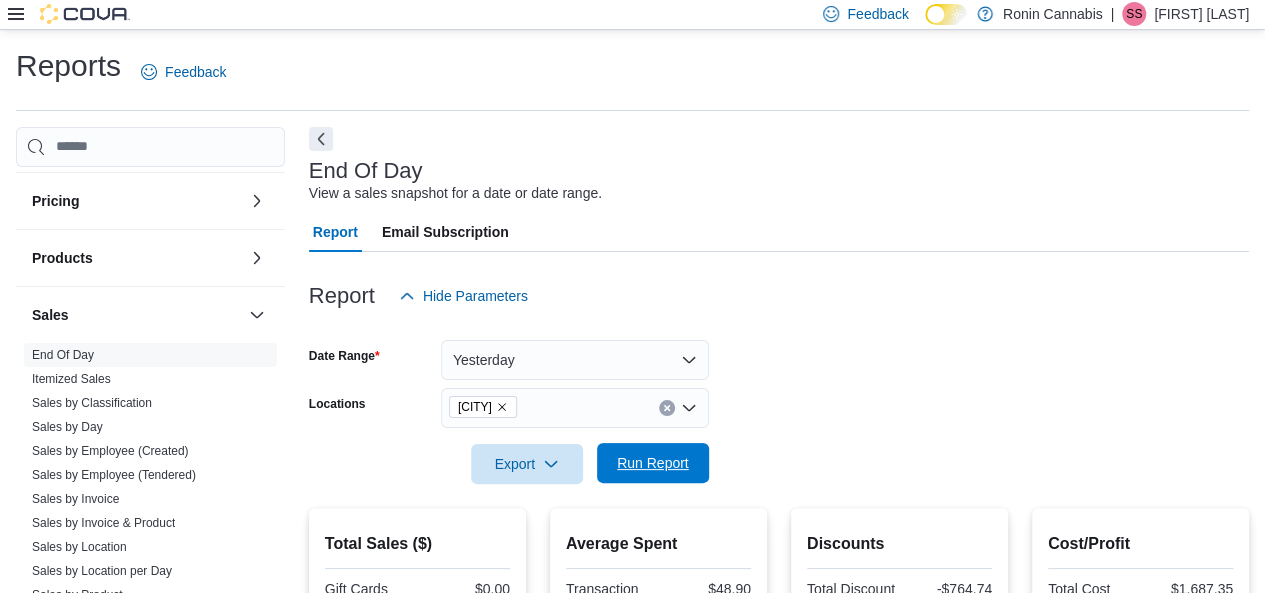 click on "Run Report" at bounding box center [653, 463] 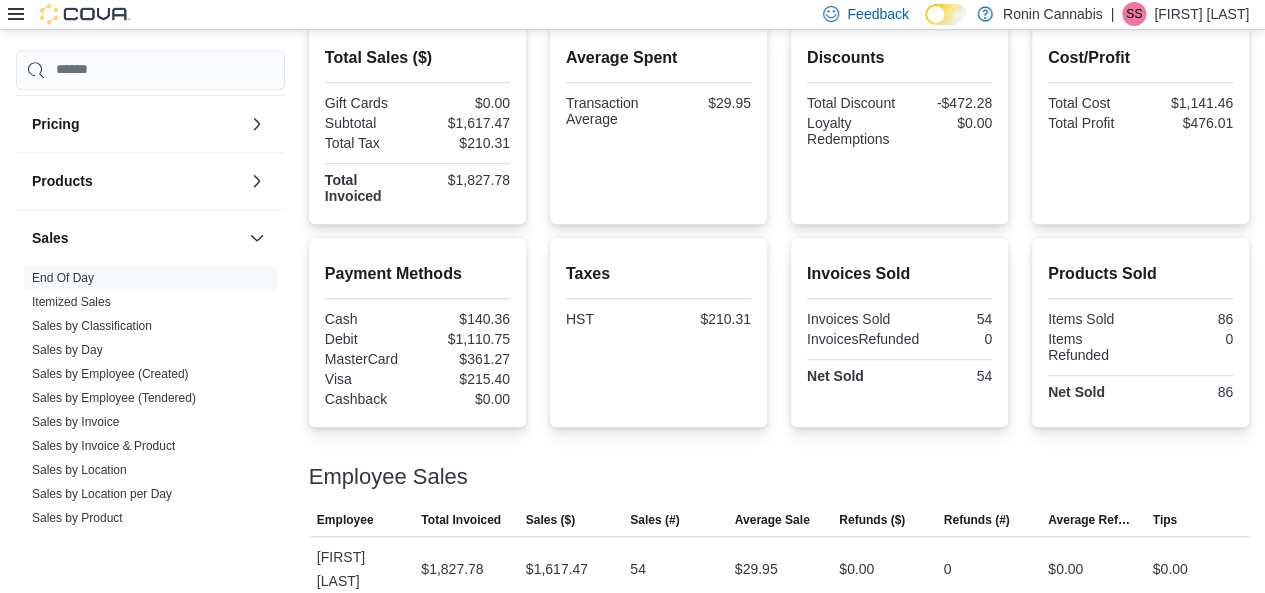 scroll, scrollTop: 0, scrollLeft: 0, axis: both 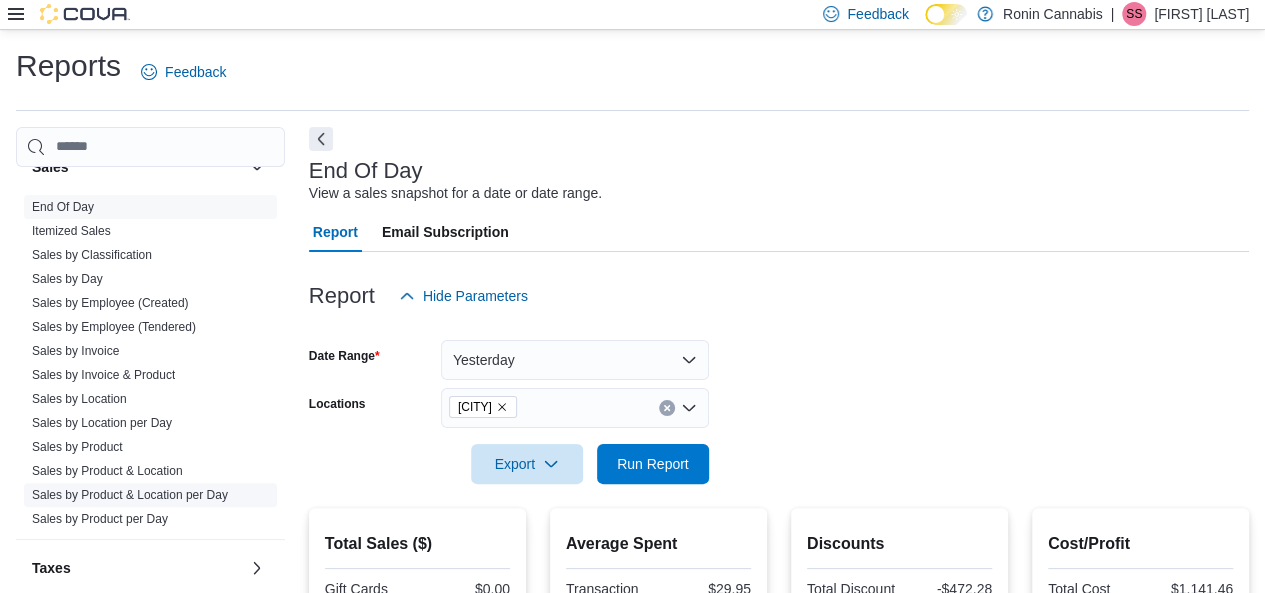 click on "Sales by Product & Location per Day" at bounding box center [130, 495] 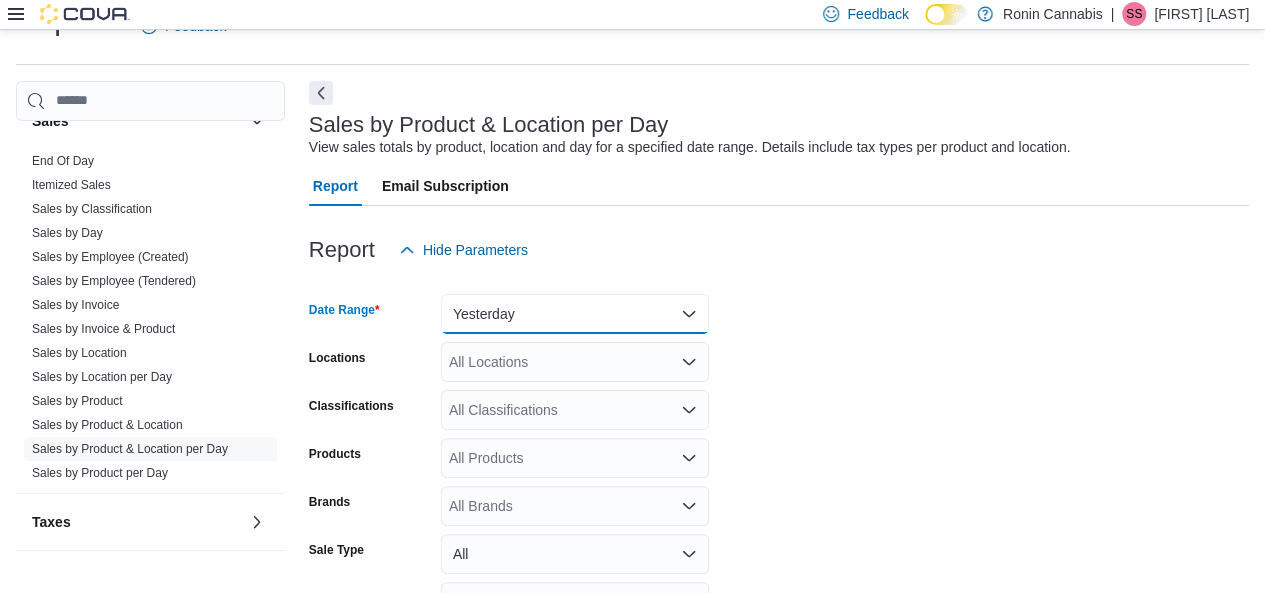 click on "Yesterday" at bounding box center [575, 314] 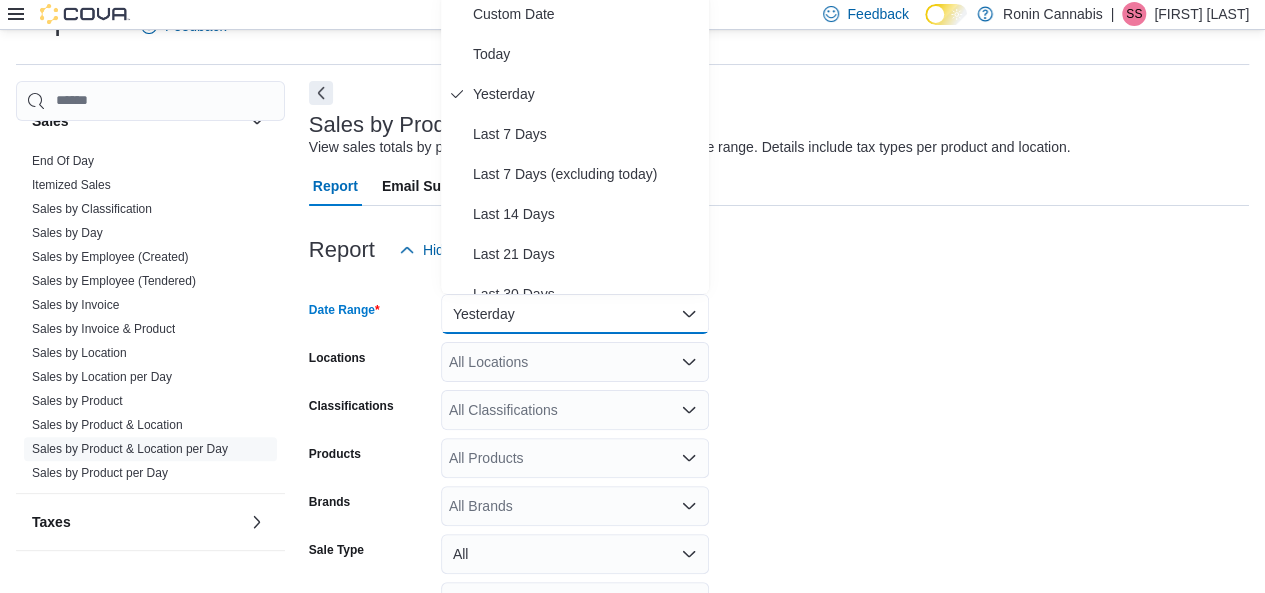 scroll, scrollTop: 40, scrollLeft: 0, axis: vertical 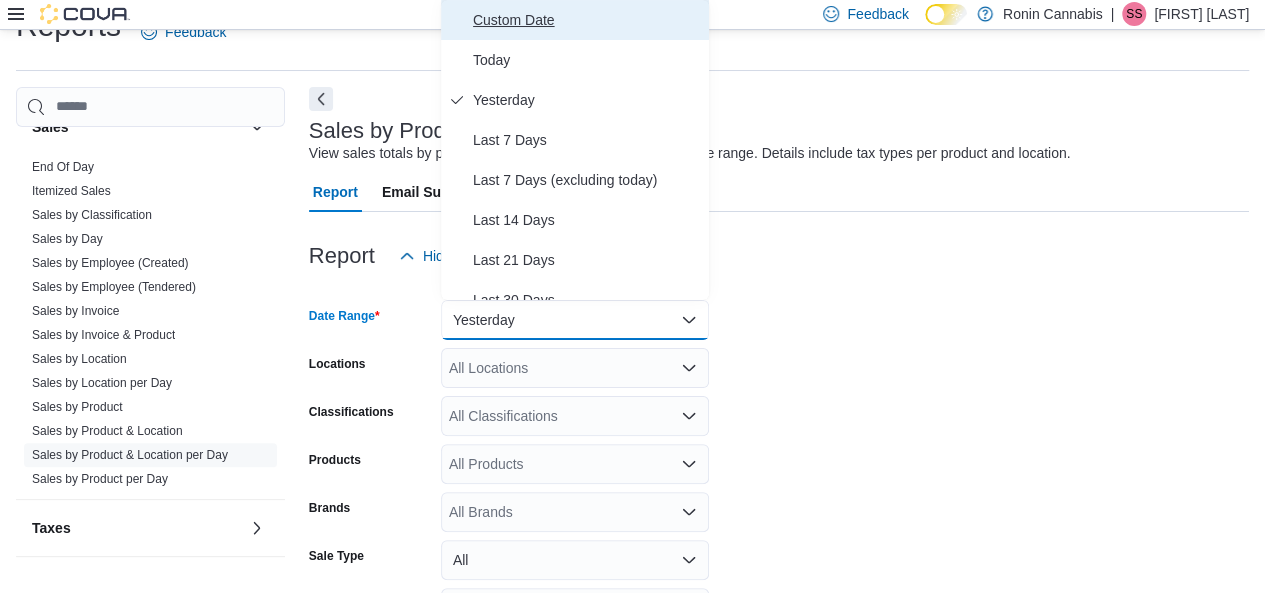 click on "Custom Date" at bounding box center (575, 20) 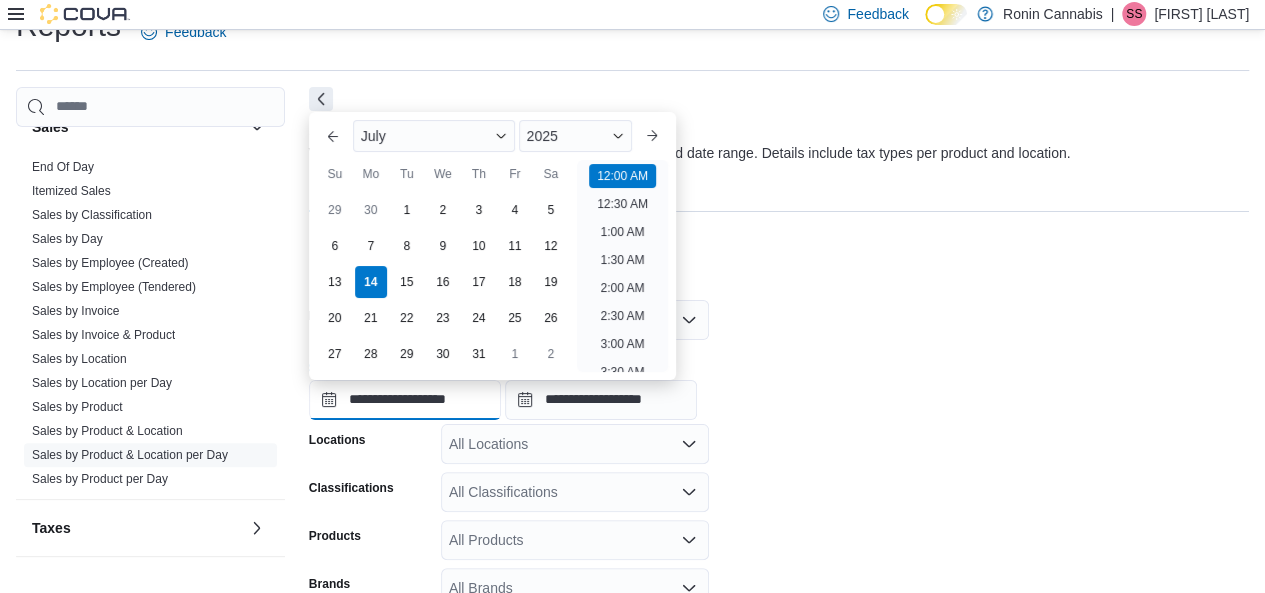 click on "**********" at bounding box center [405, 400] 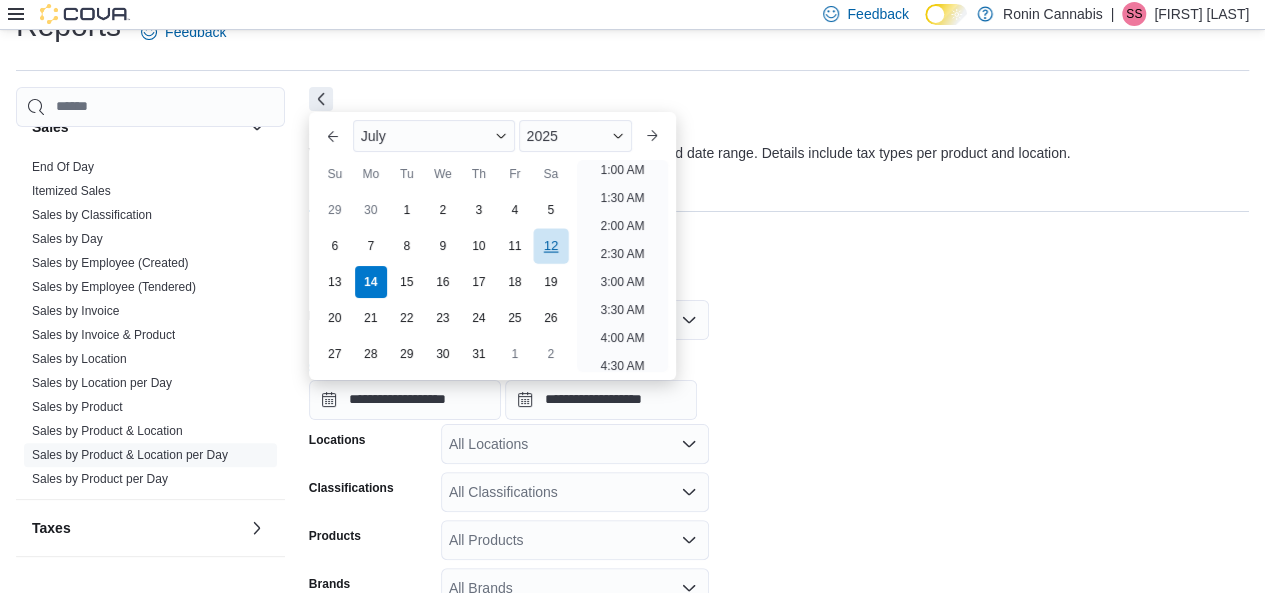click on "12" at bounding box center [550, 245] 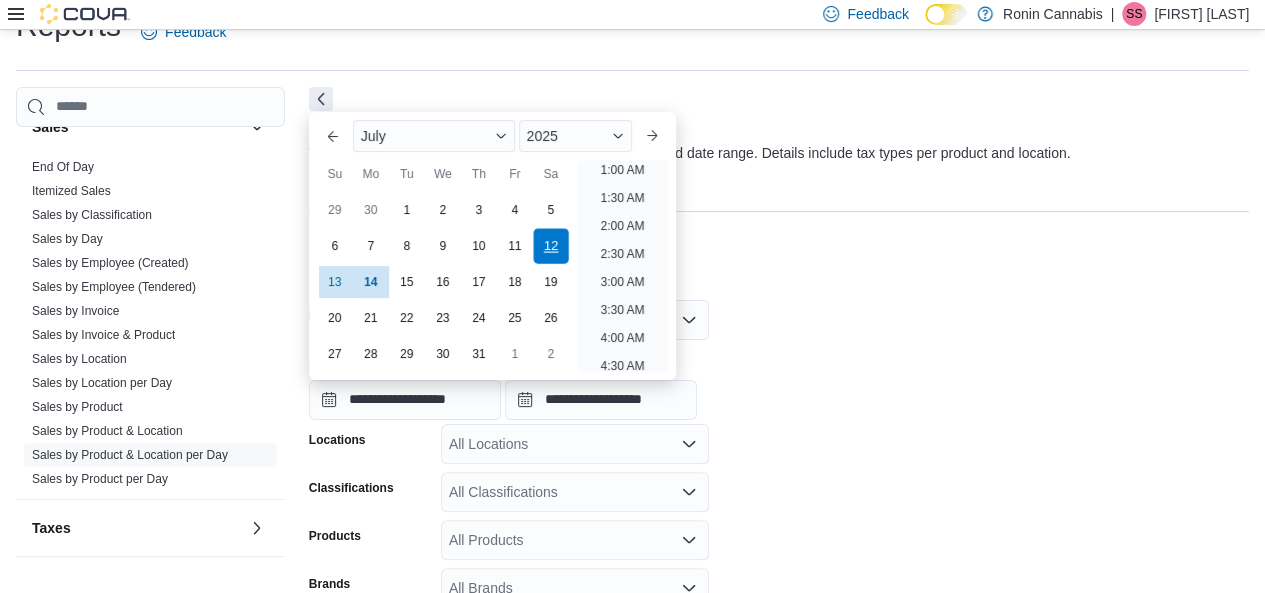 scroll, scrollTop: 4, scrollLeft: 0, axis: vertical 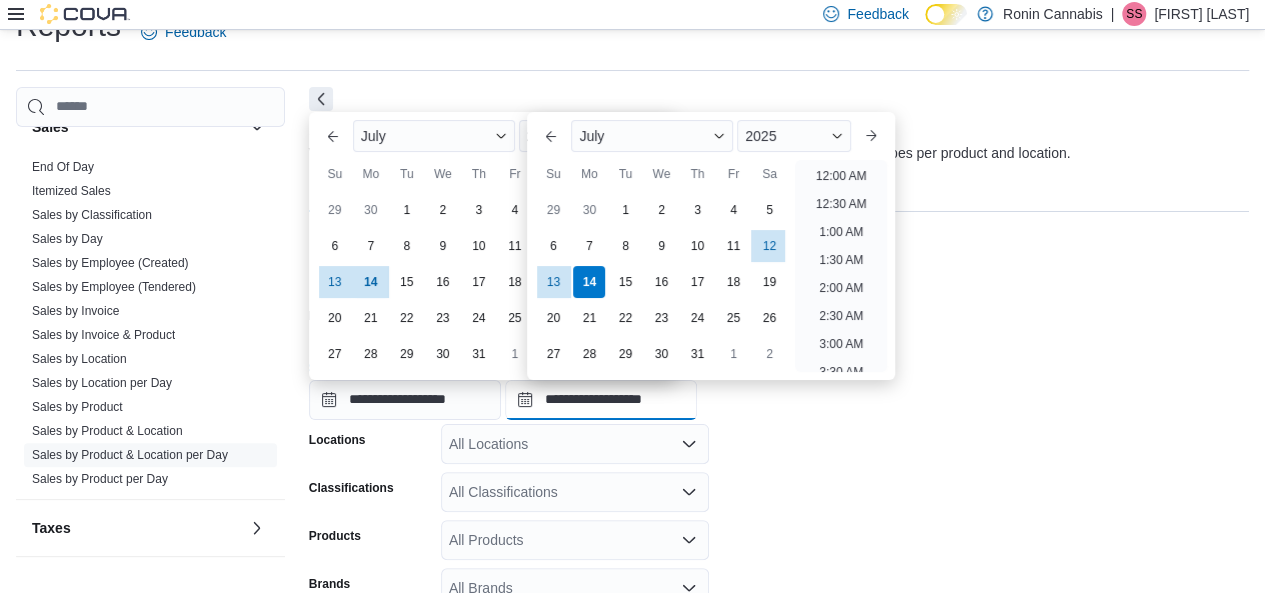 click on "**********" at bounding box center [601, 400] 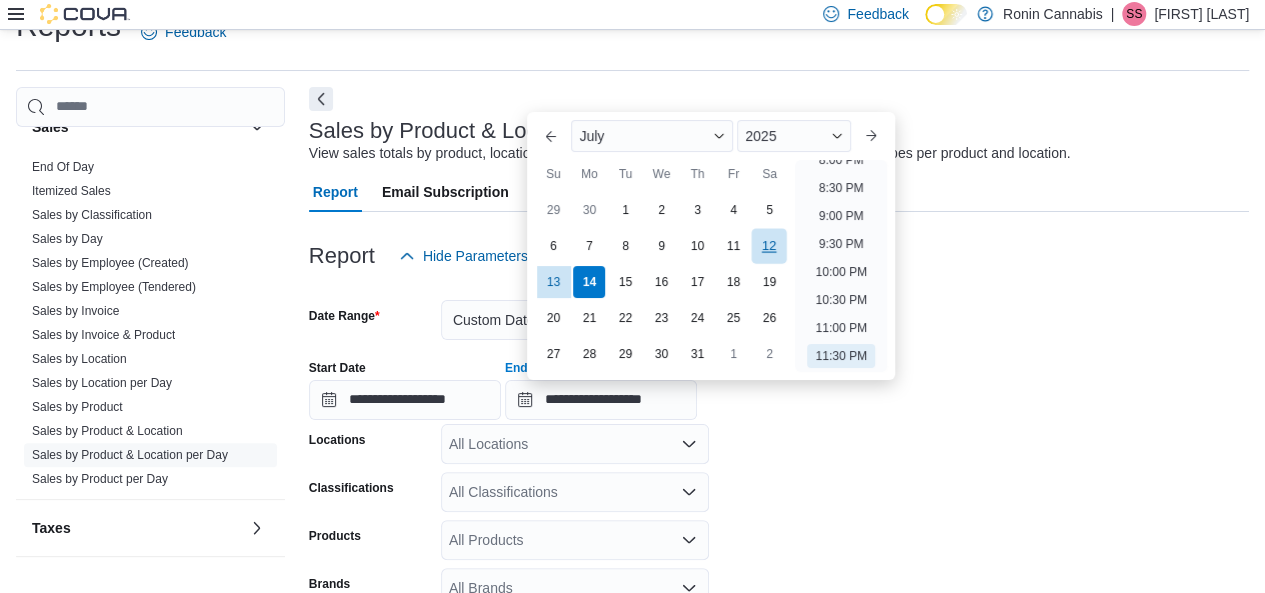 click on "12" at bounding box center (769, 245) 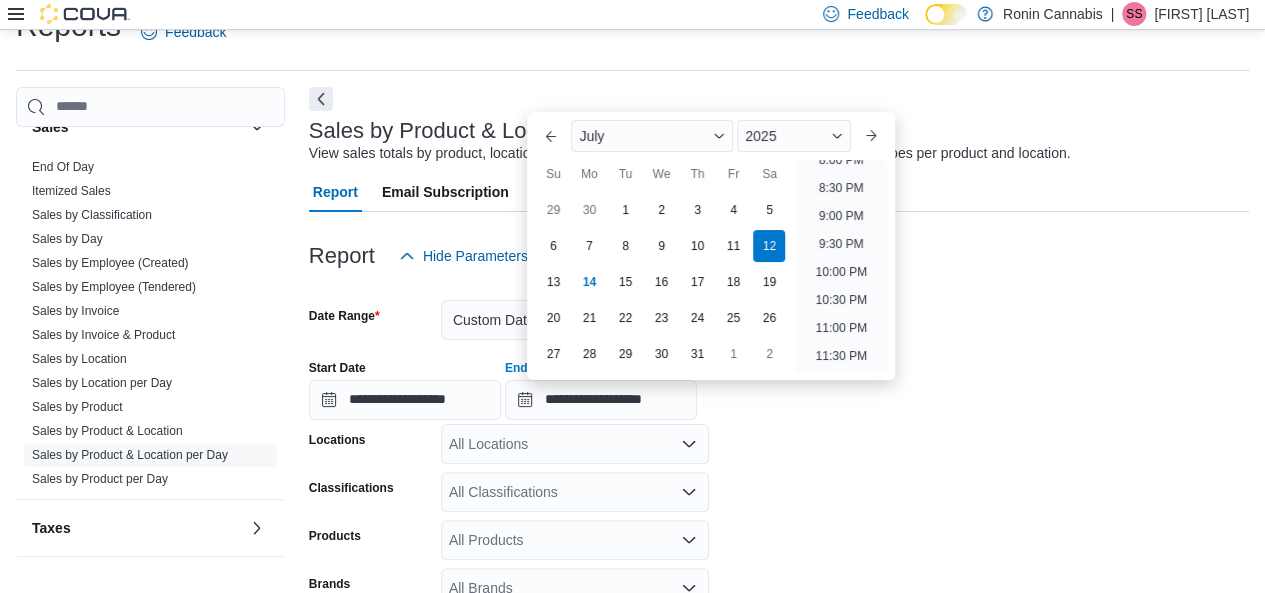 click on "Report Hide Parameters" at bounding box center (779, 256) 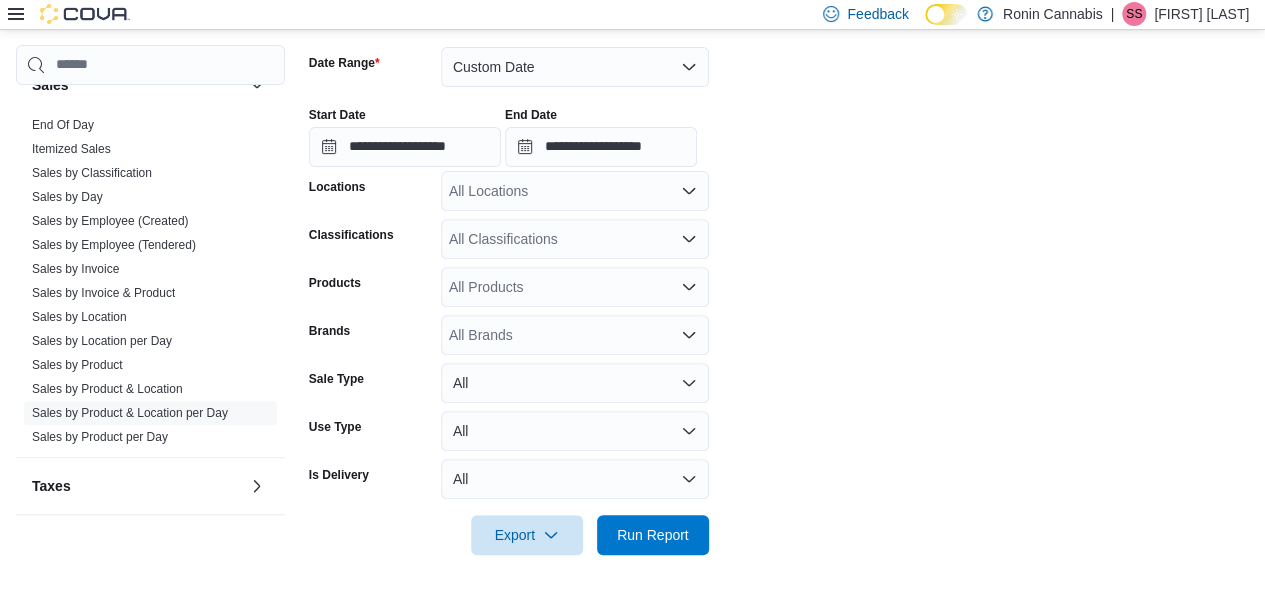 scroll, scrollTop: 294, scrollLeft: 0, axis: vertical 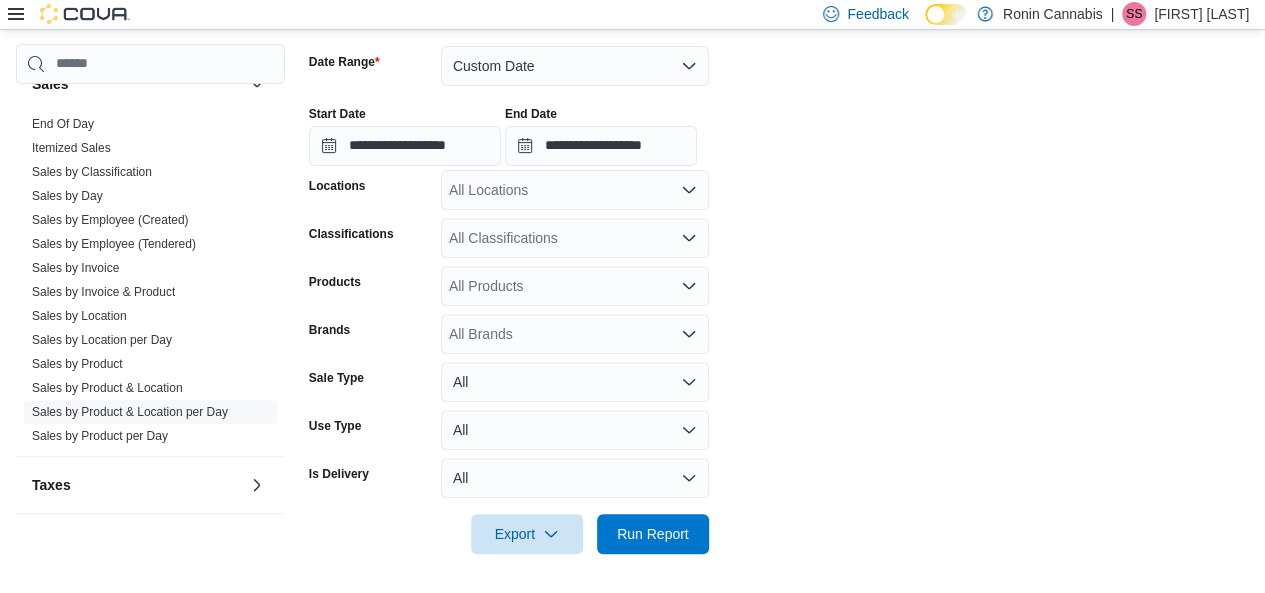 click on "All Locations" at bounding box center (575, 190) 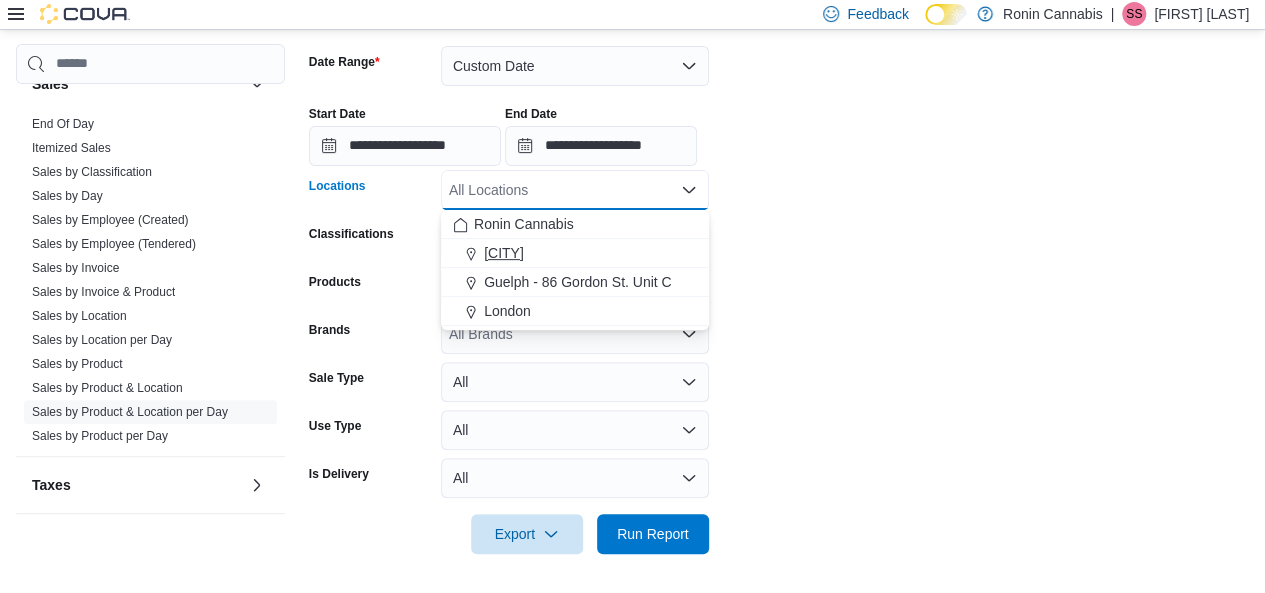 click on "[CITY]" at bounding box center [575, 253] 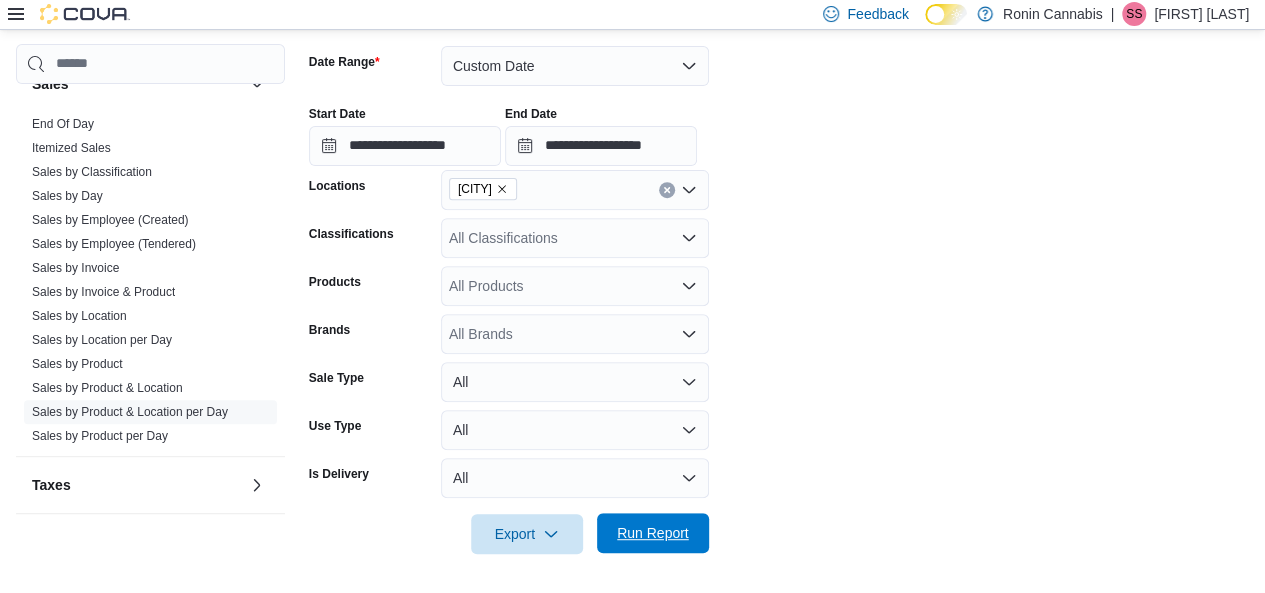 click on "Run Report" at bounding box center [653, 533] 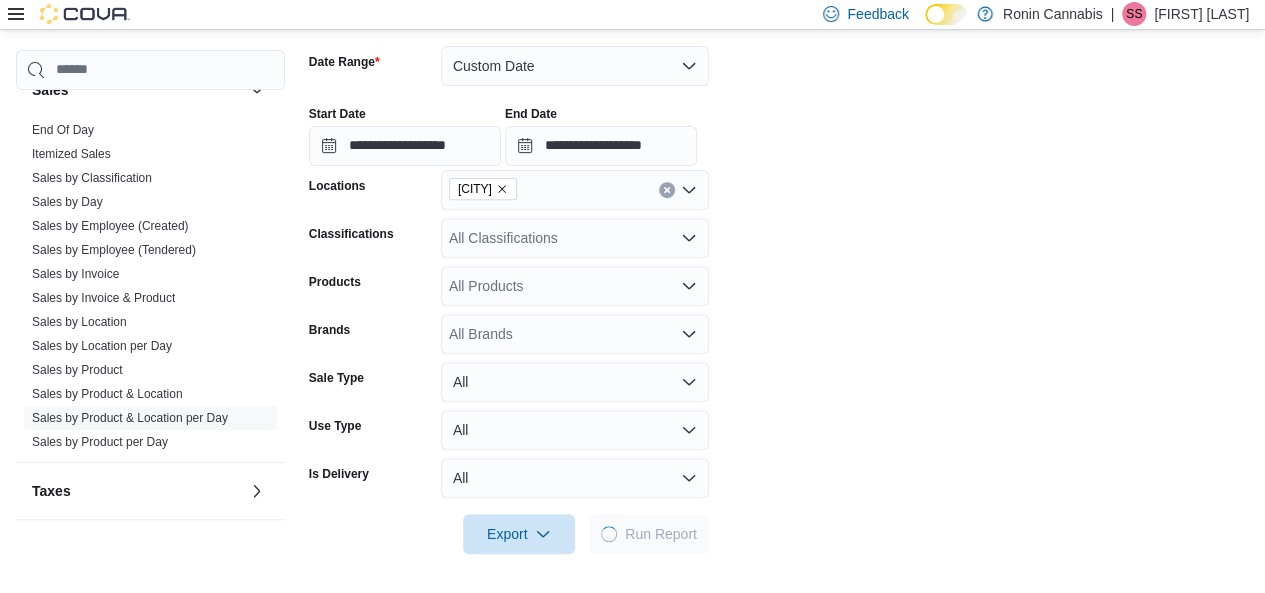 click on "**********" at bounding box center (779, 288) 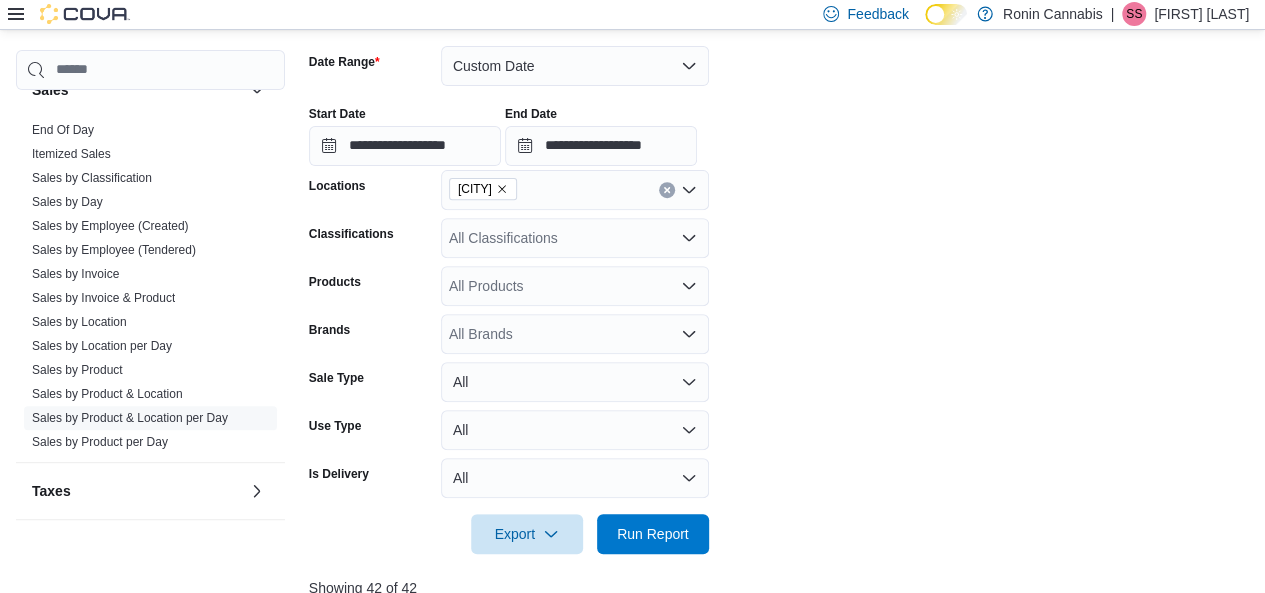 scroll, scrollTop: 793, scrollLeft: 0, axis: vertical 